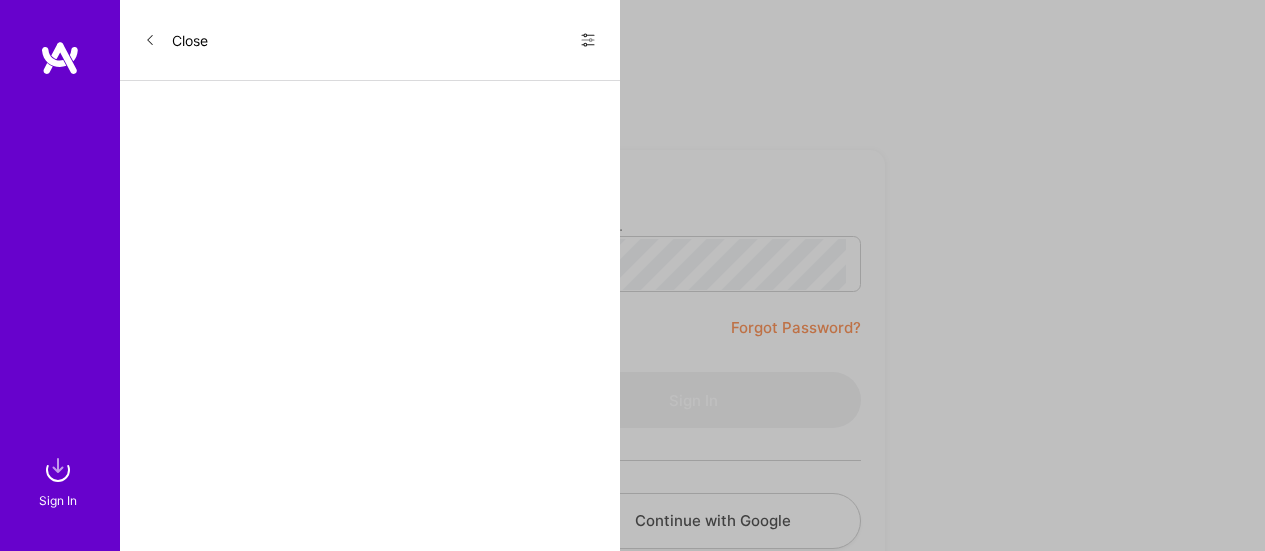 scroll, scrollTop: 0, scrollLeft: 0, axis: both 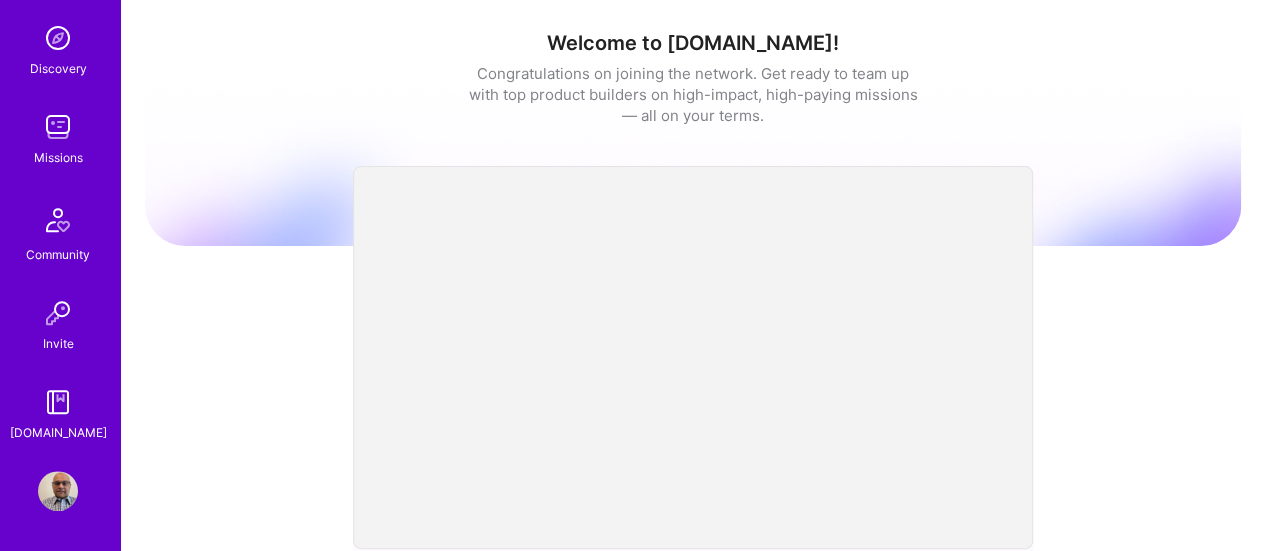 click at bounding box center (58, 127) 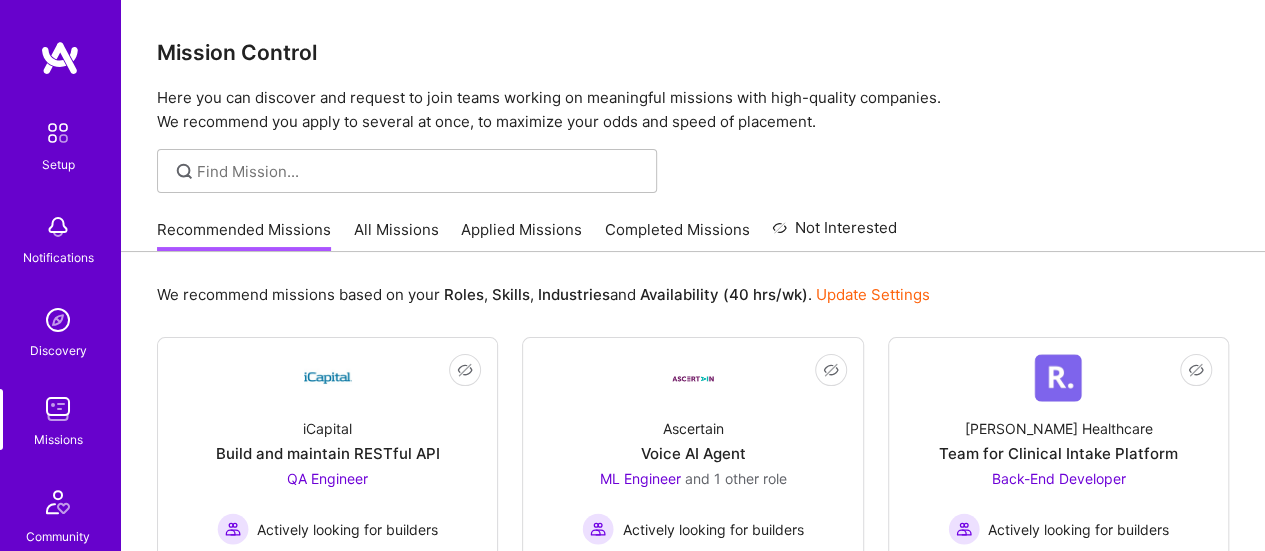 click on "All Missions" at bounding box center [396, 235] 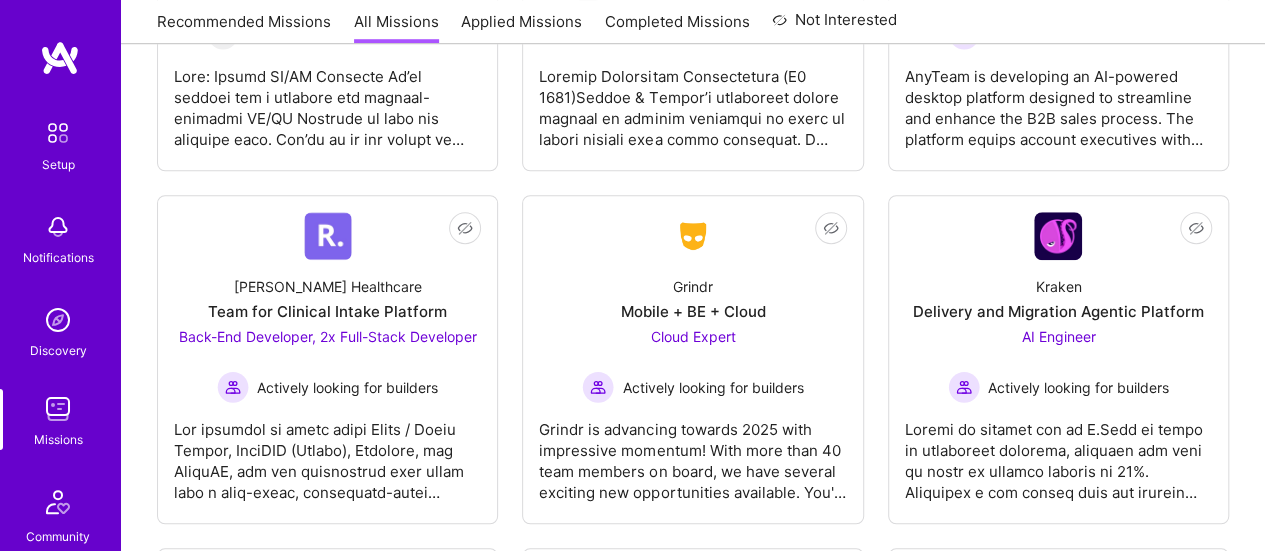 scroll, scrollTop: 4464, scrollLeft: 0, axis: vertical 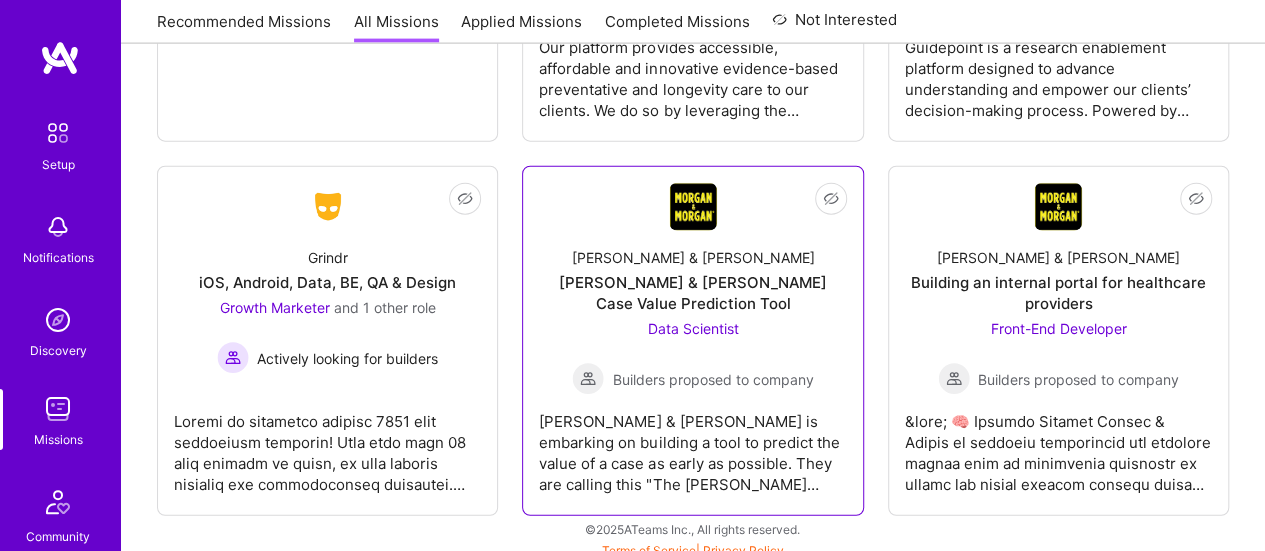 click on "[PERSON_NAME] & [PERSON_NAME] is embarking on building a tool to predict the value of a case as early as possible. They are calling this "The [PERSON_NAME] Value." This tool will be used internally by their attorneys, as well as in negotiations with insurance groups. They are focused on three main attributes at this point: injury, coverage, and liability. There are likely many other signals that they'd like to identify to contribute to the modeling. At first, they will focus on the medical case of the client to develop the model.
They want to see results that drive value for the business and achieve incremental wins over time. It is important you can work in a fast-paced environment and set attainable milestones. They aren't looking for a project win in a year. They are looking to see progress quickly.
[PERSON_NAME] & [PERSON_NAME] is an incredible group to work with, as they are leading the legal industry in innovation.
They are open to Builders outside of the [GEOGRAPHIC_DATA], but you must have an overlap with EST." at bounding box center (692, 445) 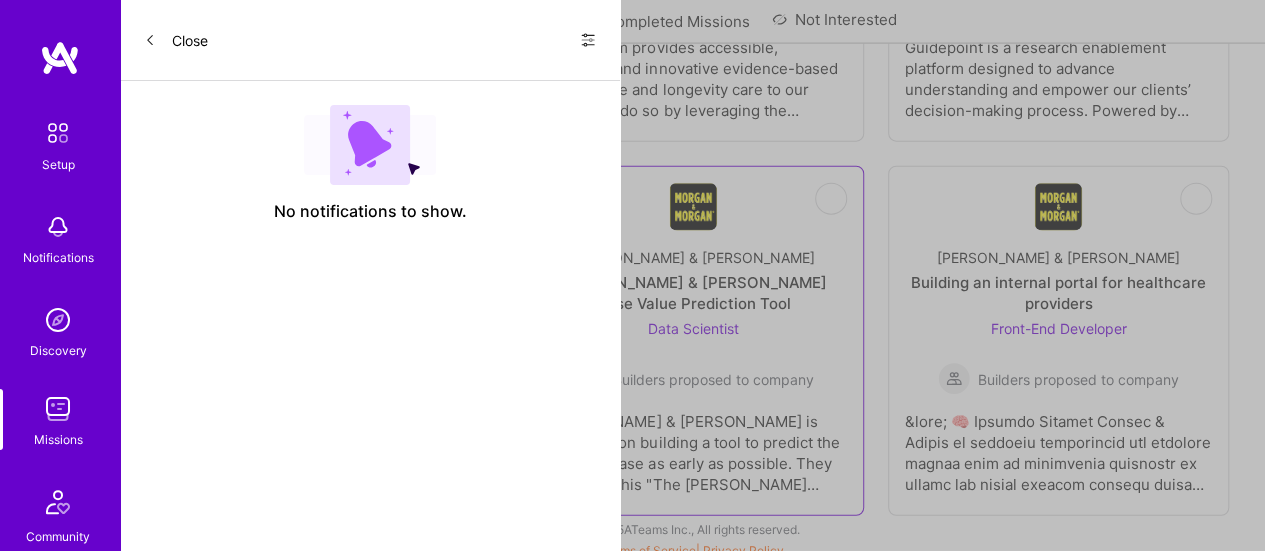 scroll, scrollTop: 0, scrollLeft: 0, axis: both 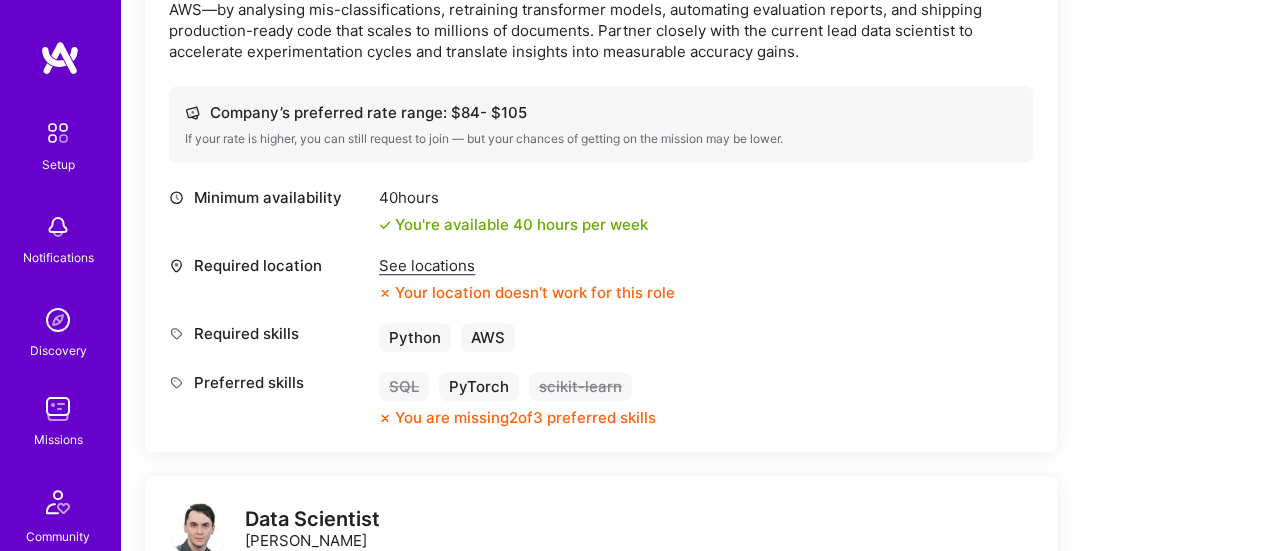 click on "Your location doesn’t work for this role" at bounding box center [527, 292] 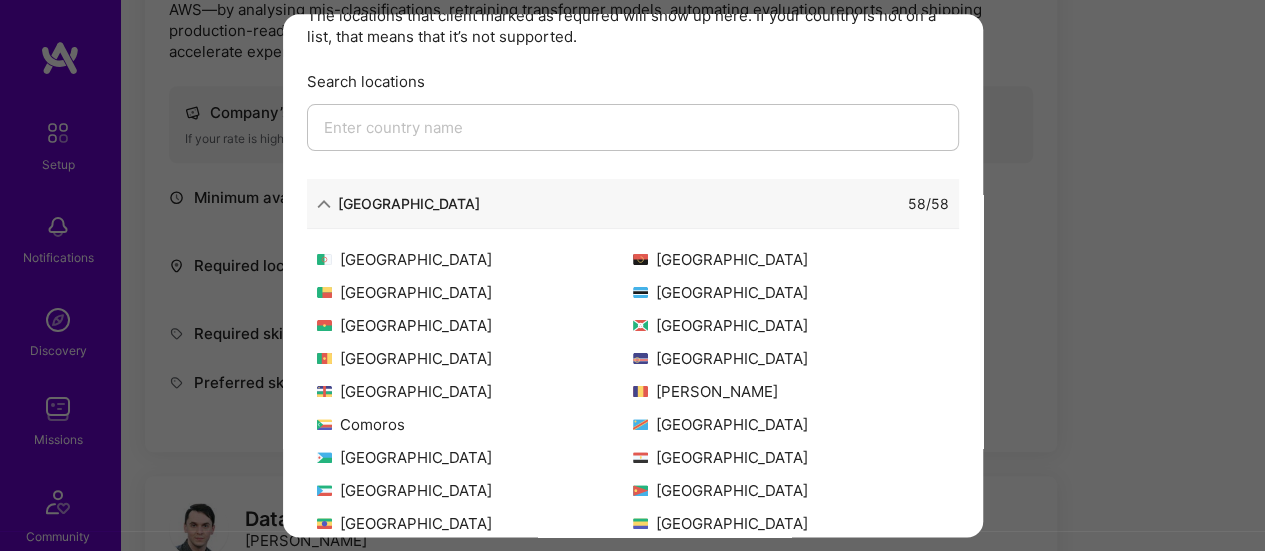 scroll, scrollTop: 0, scrollLeft: 0, axis: both 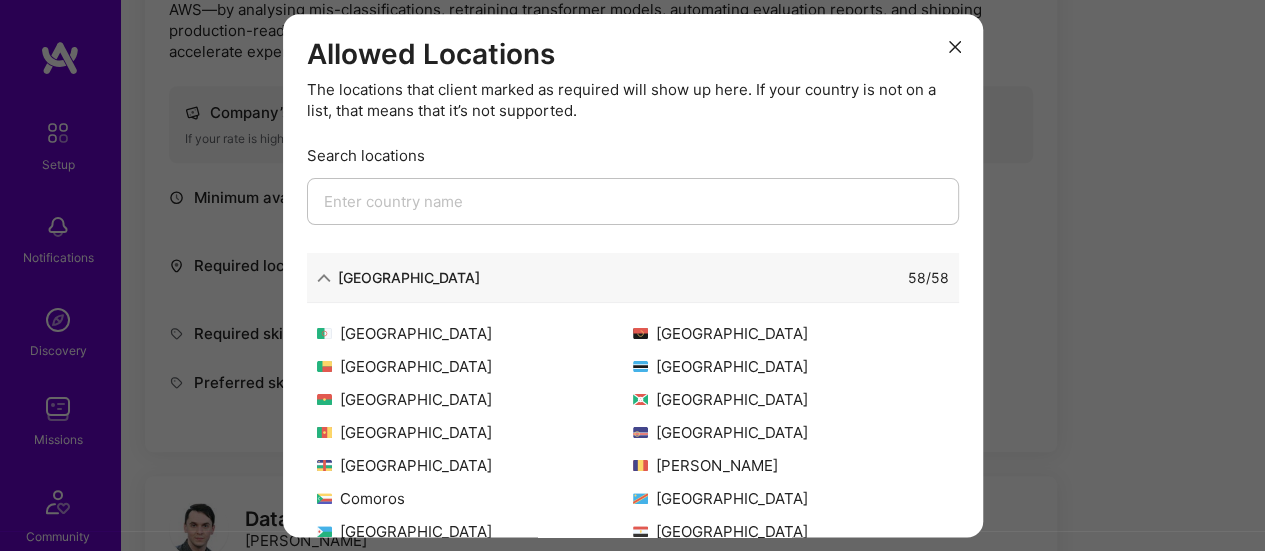 click at bounding box center [633, 201] 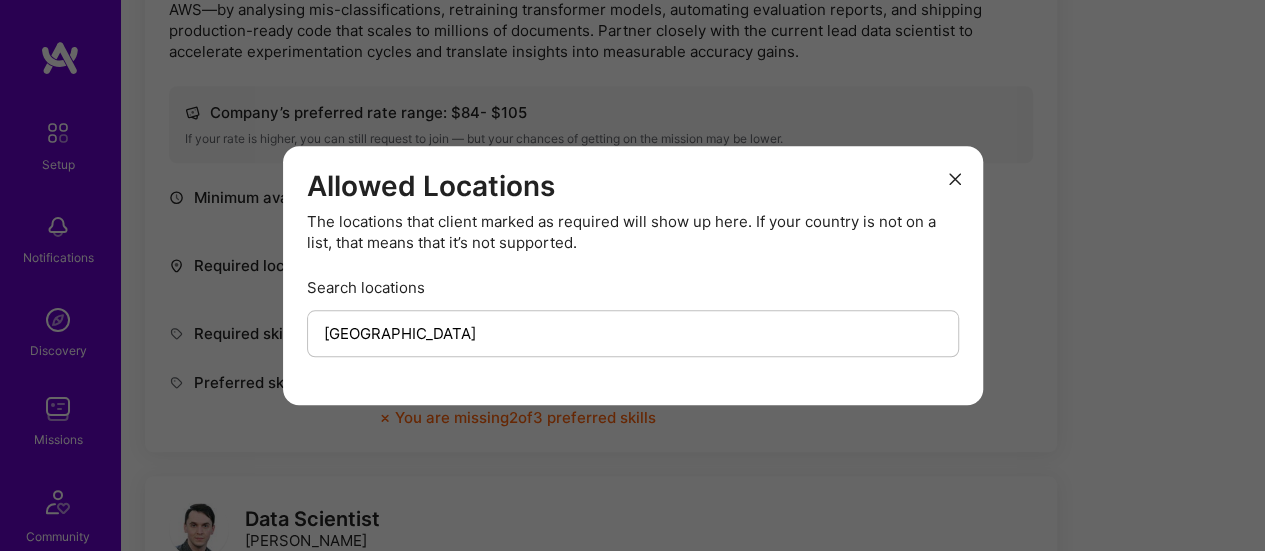 type on "[GEOGRAPHIC_DATA]" 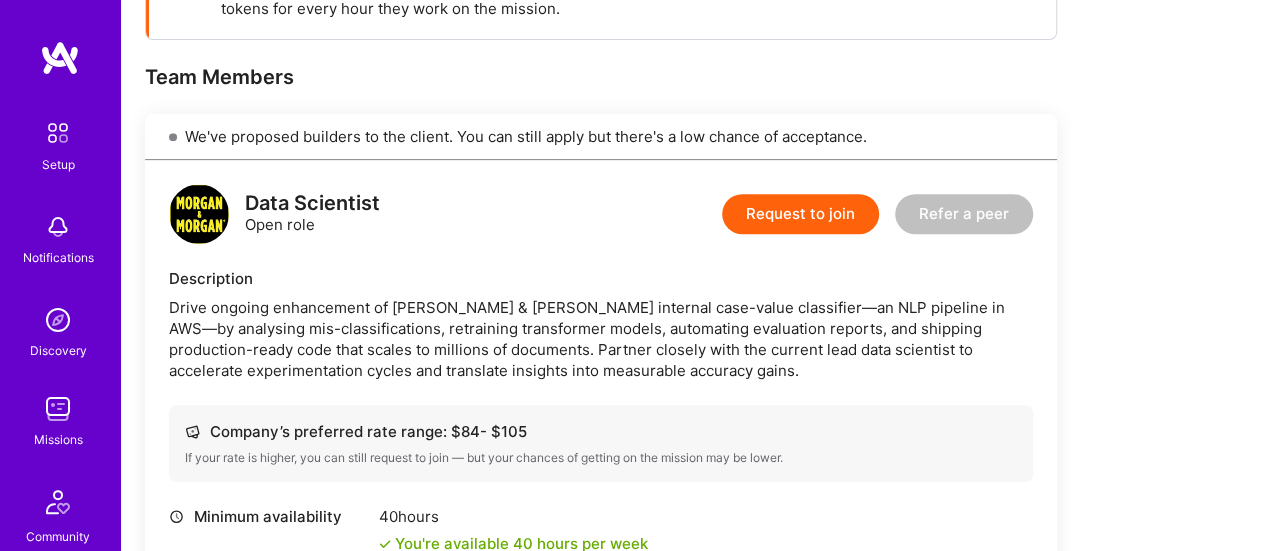 scroll, scrollTop: 351, scrollLeft: 0, axis: vertical 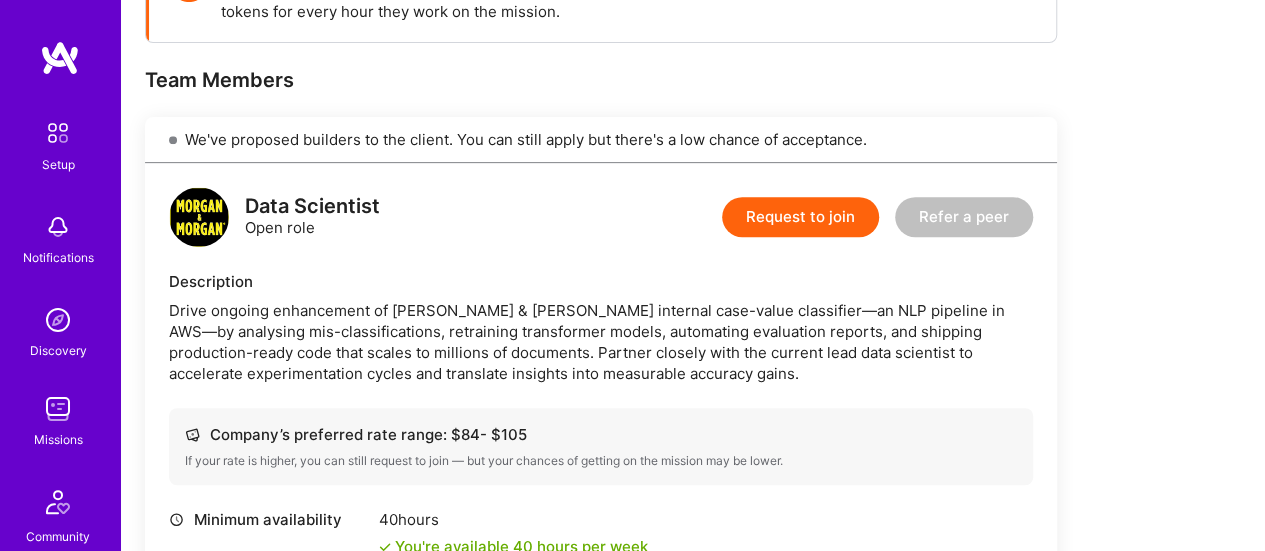click on "Request to join" at bounding box center (800, 217) 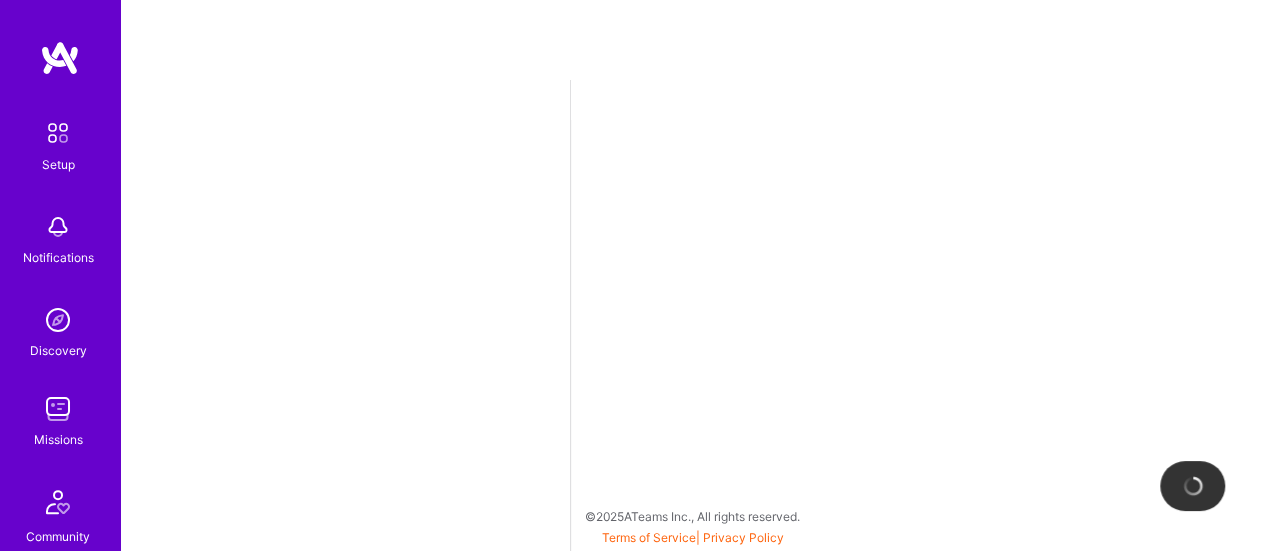 scroll, scrollTop: 0, scrollLeft: 0, axis: both 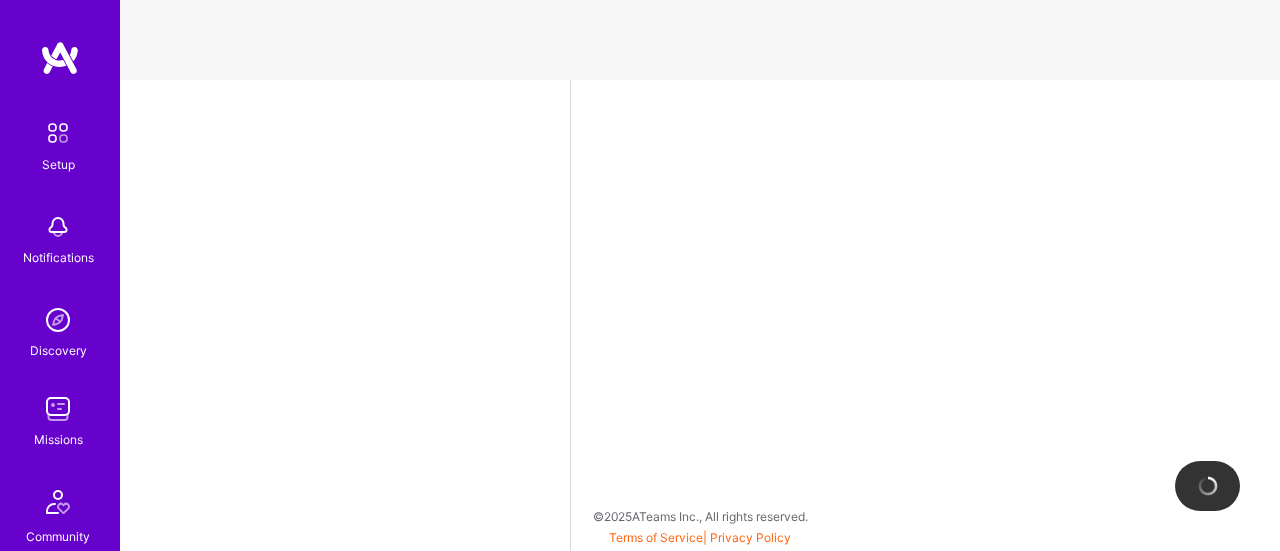 select on "US" 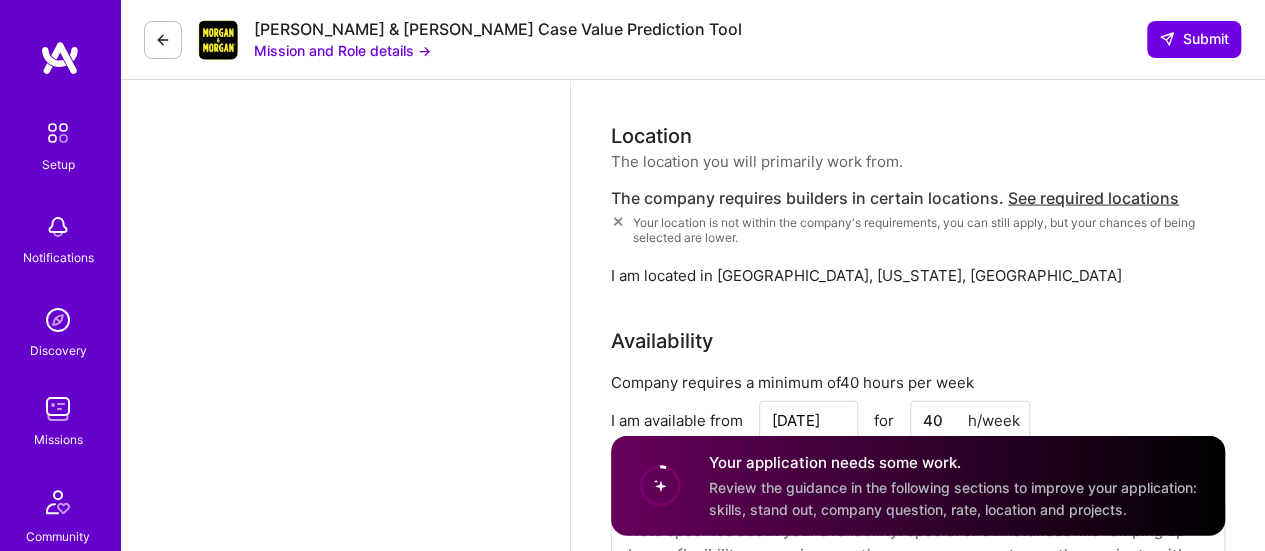 scroll, scrollTop: 2038, scrollLeft: 0, axis: vertical 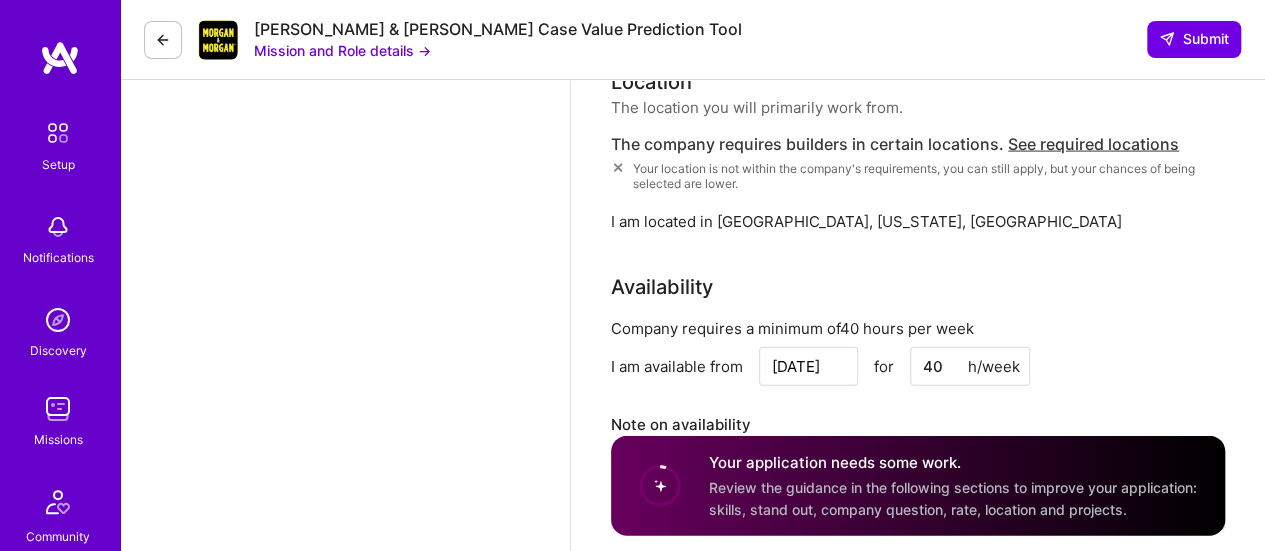 click on "See required locations" at bounding box center [1093, 144] 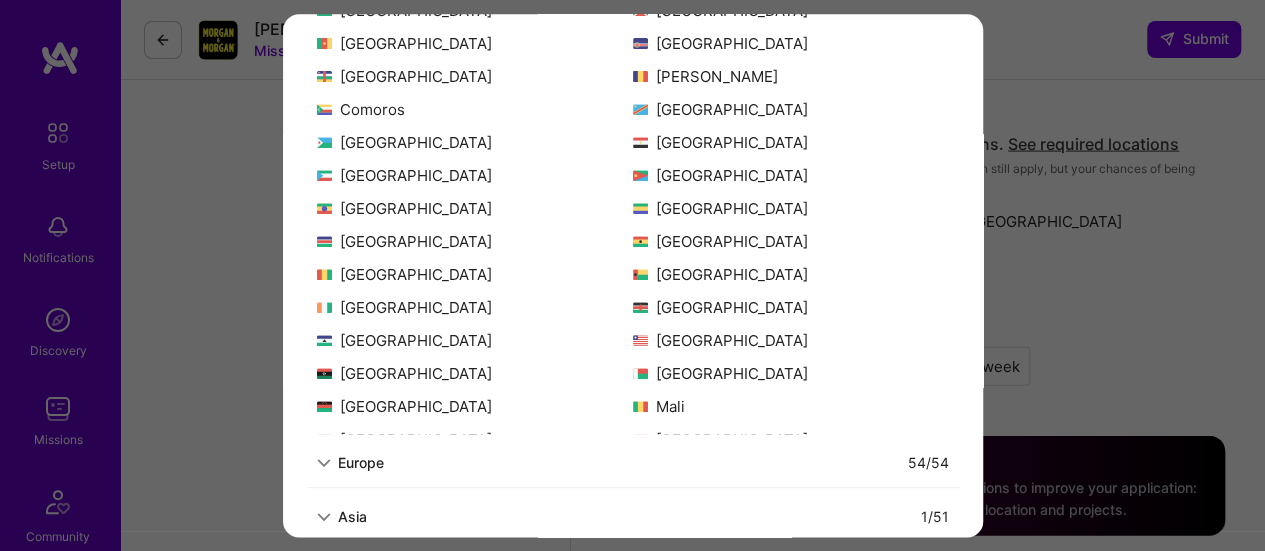 scroll, scrollTop: 420, scrollLeft: 0, axis: vertical 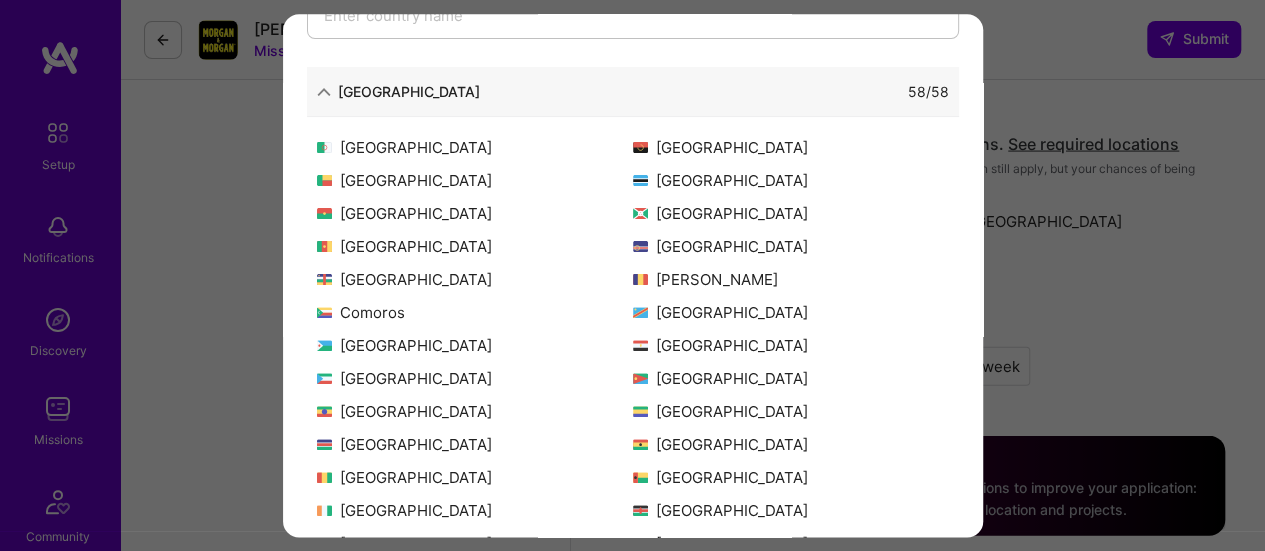 click on "Allowed Locations The locations that client marked as required will show up here. If your country is not on a list, that means that it’s not supported. Search locations [GEOGRAPHIC_DATA] 58 / 58 [GEOGRAPHIC_DATA] [GEOGRAPHIC_DATA] [GEOGRAPHIC_DATA] [GEOGRAPHIC_DATA] [GEOGRAPHIC_DATA] [GEOGRAPHIC_DATA] [GEOGRAPHIC_DATA] [GEOGRAPHIC_DATA] [GEOGRAPHIC_DATA] [GEOGRAPHIC_DATA] [GEOGRAPHIC_DATA] [GEOGRAPHIC_DATA] [GEOGRAPHIC_DATA] [GEOGRAPHIC_DATA] [GEOGRAPHIC_DATA] [GEOGRAPHIC_DATA] [GEOGRAPHIC_DATA] [GEOGRAPHIC_DATA] [GEOGRAPHIC_DATA] [GEOGRAPHIC_DATA] [GEOGRAPHIC_DATA] [GEOGRAPHIC_DATA] [GEOGRAPHIC_DATA] [GEOGRAPHIC_DATA] [GEOGRAPHIC_DATA] [GEOGRAPHIC_DATA] [GEOGRAPHIC_DATA] [GEOGRAPHIC_DATA] [GEOGRAPHIC_DATA] [GEOGRAPHIC_DATA] [GEOGRAPHIC_DATA] [GEOGRAPHIC_DATA] [GEOGRAPHIC_DATA] [GEOGRAPHIC_DATA] [GEOGRAPHIC_DATA] [GEOGRAPHIC_DATA] [GEOGRAPHIC_DATA] [GEOGRAPHIC_DATA] [GEOGRAPHIC_DATA] [GEOGRAPHIC_DATA] [GEOGRAPHIC_DATA] [GEOGRAPHIC_DATA] [GEOGRAPHIC_DATA] [GEOGRAPHIC_DATA] [GEOGRAPHIC_DATA] [GEOGRAPHIC_DATA] [GEOGRAPHIC_DATA] [GEOGRAPHIC_DATA] [GEOGRAPHIC_DATA] [GEOGRAPHIC_DATA] [GEOGRAPHIC_DATA] [GEOGRAPHIC_DATA] [GEOGRAPHIC_DATA] [GEOGRAPHIC_DATA] [GEOGRAPHIC_DATA] [GEOGRAPHIC_DATA] [GEOGRAPHIC_DATA] [GEOGRAPHIC_DATA] [GEOGRAPHIC_DATA] 54 / 54 [GEOGRAPHIC_DATA] 1 / 51" at bounding box center (632, 275) 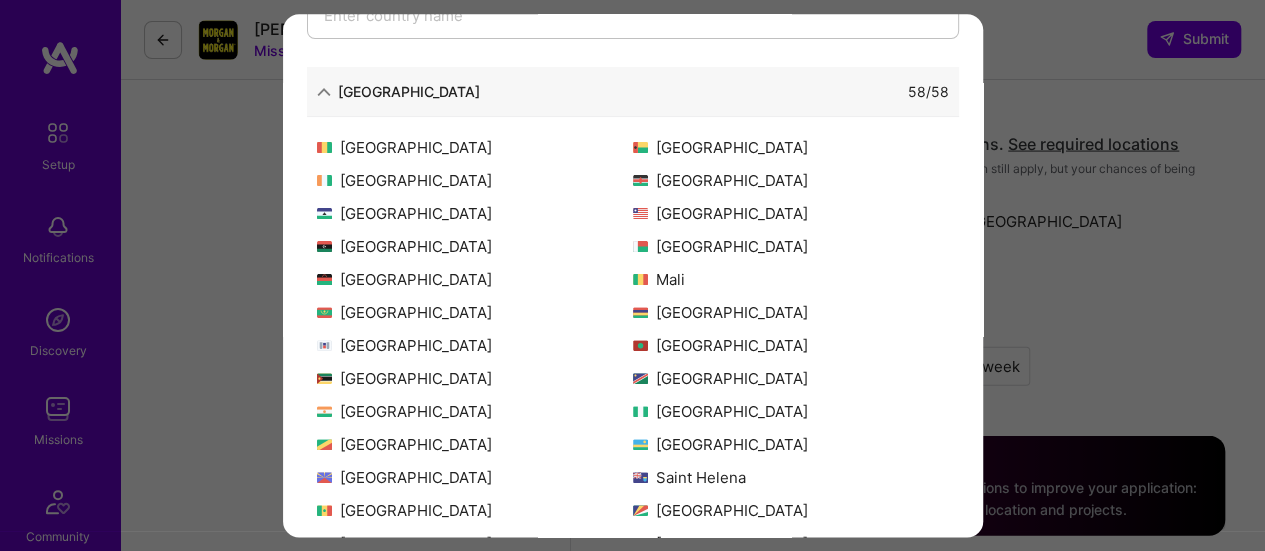 scroll, scrollTop: 332, scrollLeft: 0, axis: vertical 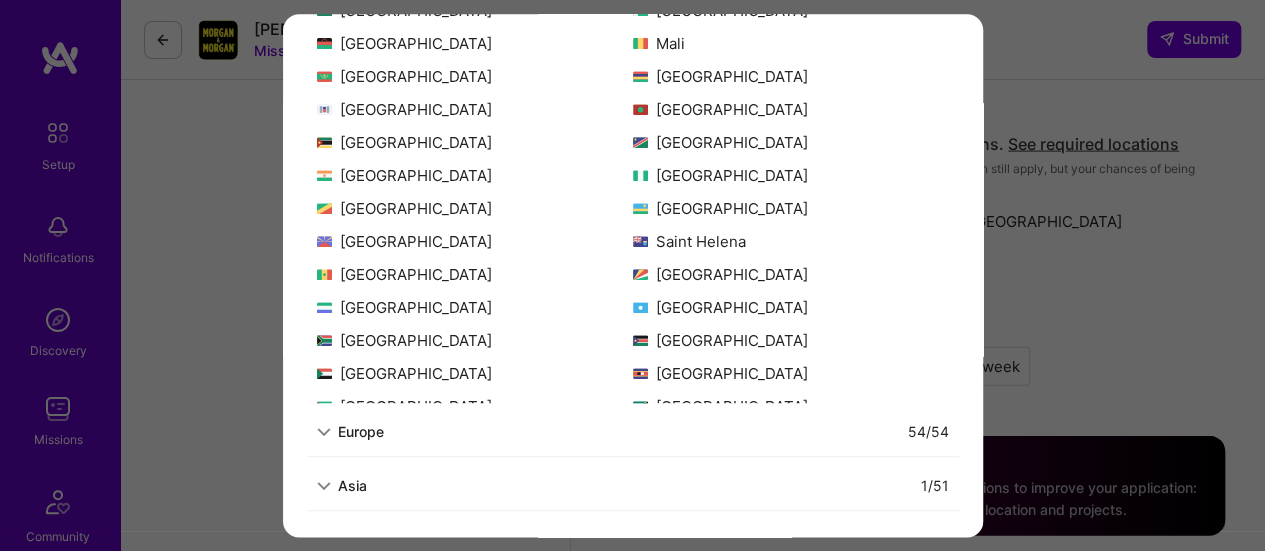 click on "Allowed Locations The locations that client marked as required will show up here. If your country is not on a list, that means that it’s not supported. Search locations [GEOGRAPHIC_DATA] 58 / 58 [GEOGRAPHIC_DATA] [GEOGRAPHIC_DATA] [GEOGRAPHIC_DATA] [GEOGRAPHIC_DATA] [GEOGRAPHIC_DATA] [GEOGRAPHIC_DATA] [GEOGRAPHIC_DATA] [GEOGRAPHIC_DATA] [GEOGRAPHIC_DATA] [GEOGRAPHIC_DATA] [GEOGRAPHIC_DATA] [GEOGRAPHIC_DATA] [GEOGRAPHIC_DATA] [GEOGRAPHIC_DATA] [GEOGRAPHIC_DATA] [GEOGRAPHIC_DATA] [GEOGRAPHIC_DATA] [GEOGRAPHIC_DATA] [GEOGRAPHIC_DATA] [GEOGRAPHIC_DATA] [GEOGRAPHIC_DATA] [GEOGRAPHIC_DATA] [GEOGRAPHIC_DATA] [GEOGRAPHIC_DATA] [GEOGRAPHIC_DATA] [GEOGRAPHIC_DATA] [GEOGRAPHIC_DATA] [GEOGRAPHIC_DATA] [GEOGRAPHIC_DATA] [GEOGRAPHIC_DATA] [GEOGRAPHIC_DATA] [GEOGRAPHIC_DATA] [GEOGRAPHIC_DATA] [GEOGRAPHIC_DATA] [GEOGRAPHIC_DATA] [GEOGRAPHIC_DATA] [GEOGRAPHIC_DATA] [GEOGRAPHIC_DATA] [GEOGRAPHIC_DATA] [GEOGRAPHIC_DATA] [GEOGRAPHIC_DATA] [GEOGRAPHIC_DATA] [GEOGRAPHIC_DATA] [GEOGRAPHIC_DATA] [GEOGRAPHIC_DATA] [GEOGRAPHIC_DATA] [GEOGRAPHIC_DATA] [GEOGRAPHIC_DATA] [GEOGRAPHIC_DATA] [GEOGRAPHIC_DATA] [GEOGRAPHIC_DATA] [GEOGRAPHIC_DATA] [GEOGRAPHIC_DATA] [GEOGRAPHIC_DATA] [GEOGRAPHIC_DATA] [GEOGRAPHIC_DATA] [GEOGRAPHIC_DATA] [GEOGRAPHIC_DATA] [GEOGRAPHIC_DATA] 54 / 54 [GEOGRAPHIC_DATA] 1 / 51" at bounding box center (632, 275) 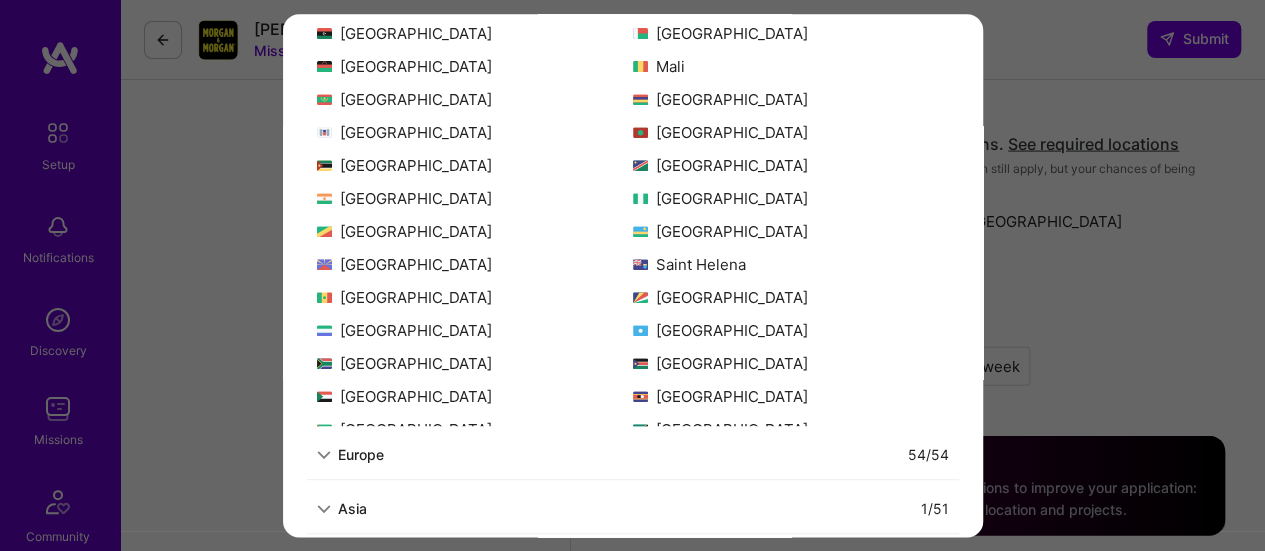 scroll, scrollTop: 380, scrollLeft: 0, axis: vertical 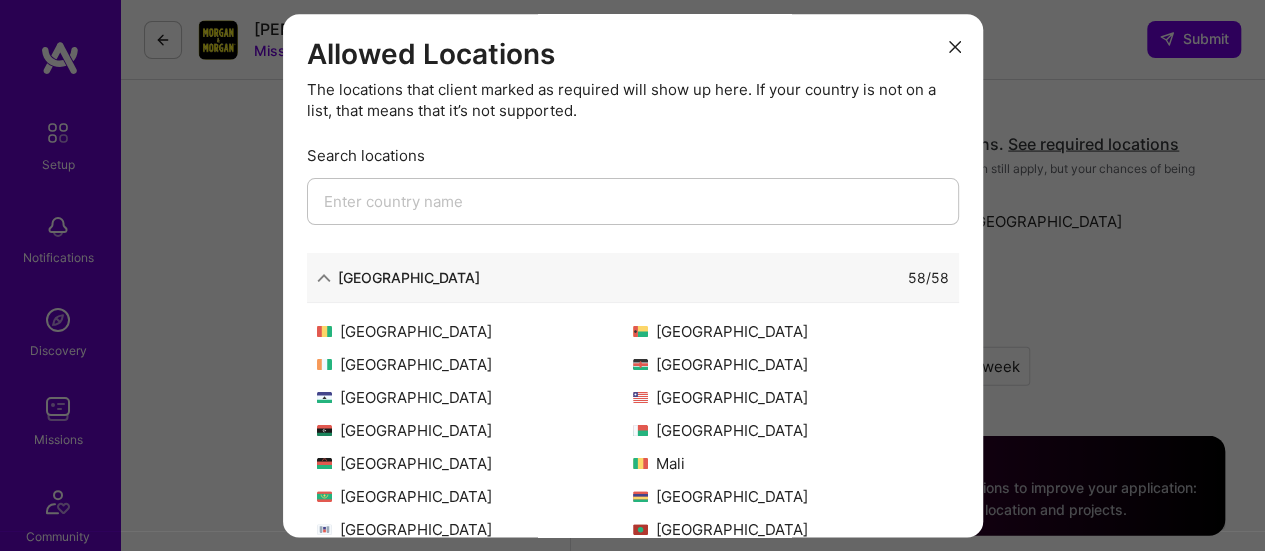 click at bounding box center (955, 48) 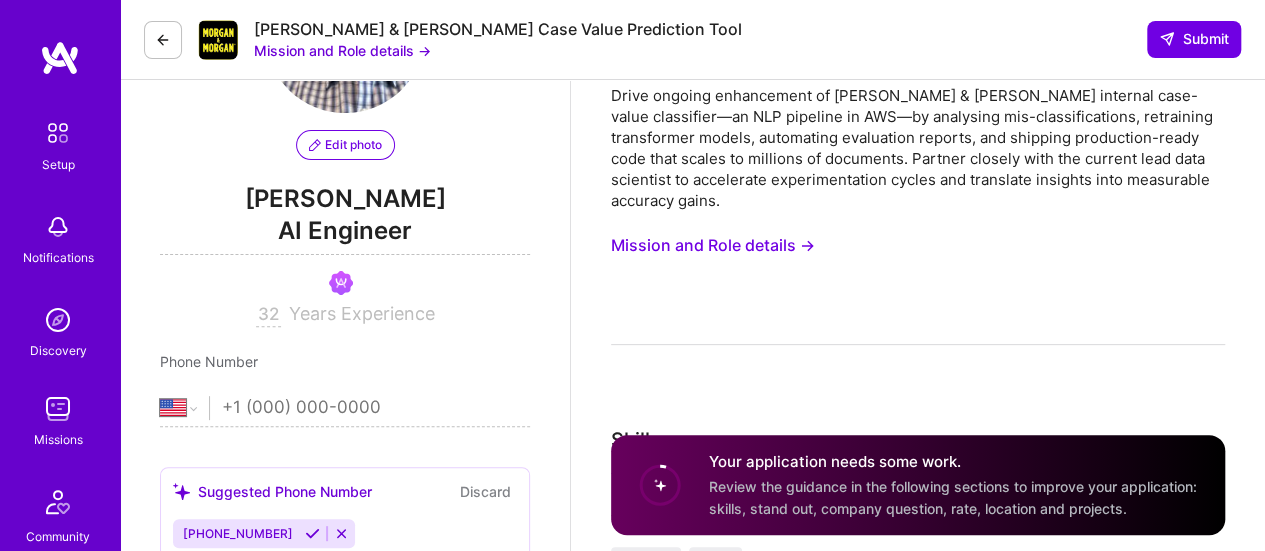 scroll, scrollTop: 0, scrollLeft: 0, axis: both 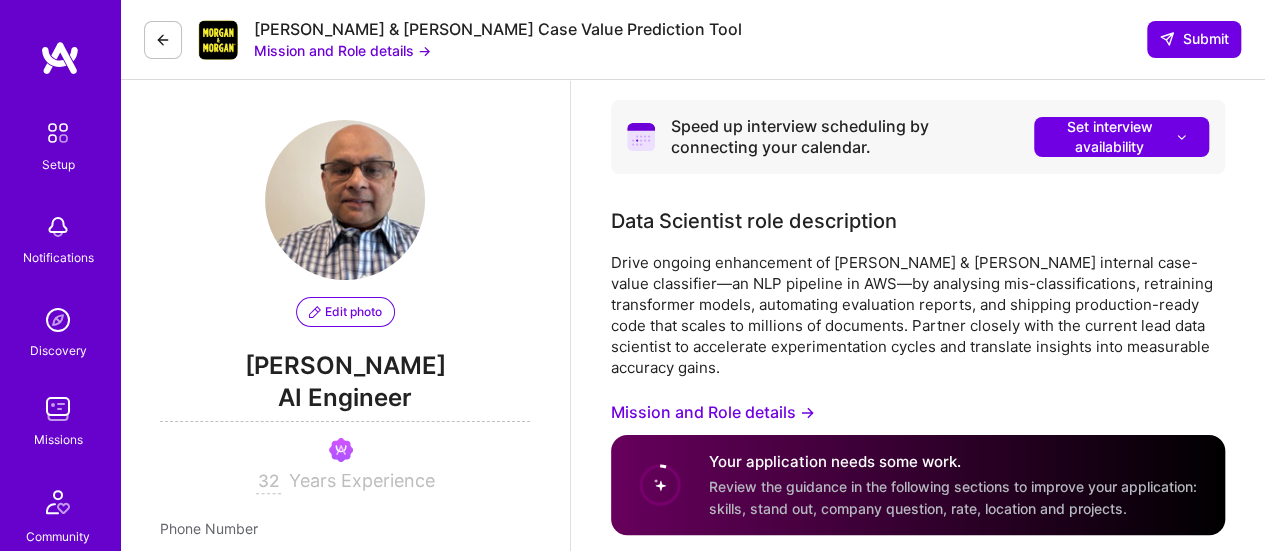 click on "Mission and Role details →" at bounding box center [342, 50] 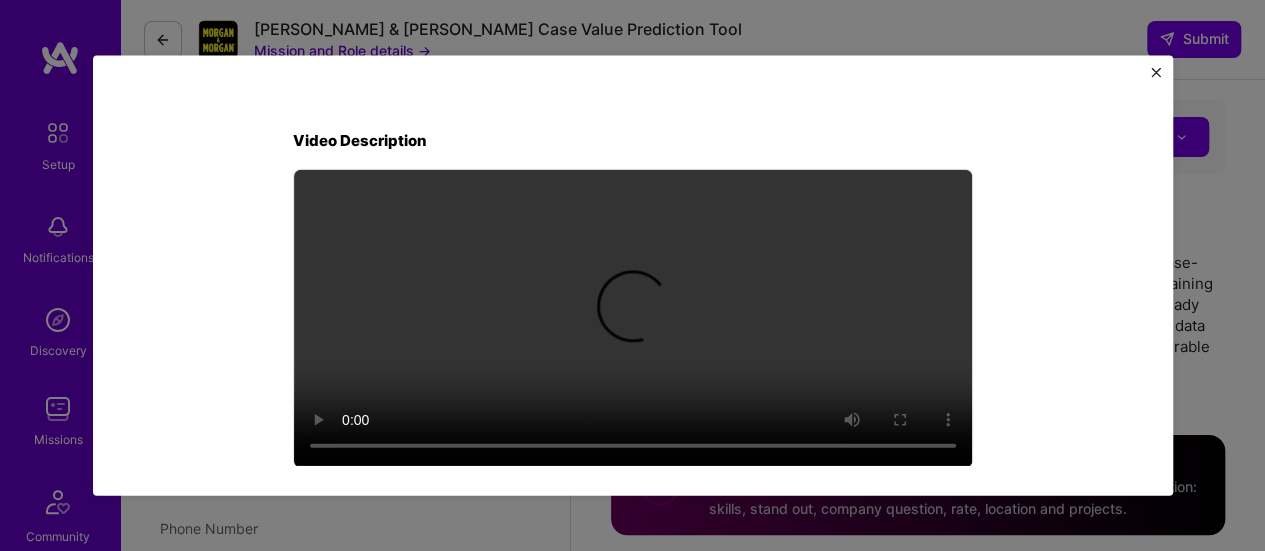 scroll, scrollTop: 0, scrollLeft: 0, axis: both 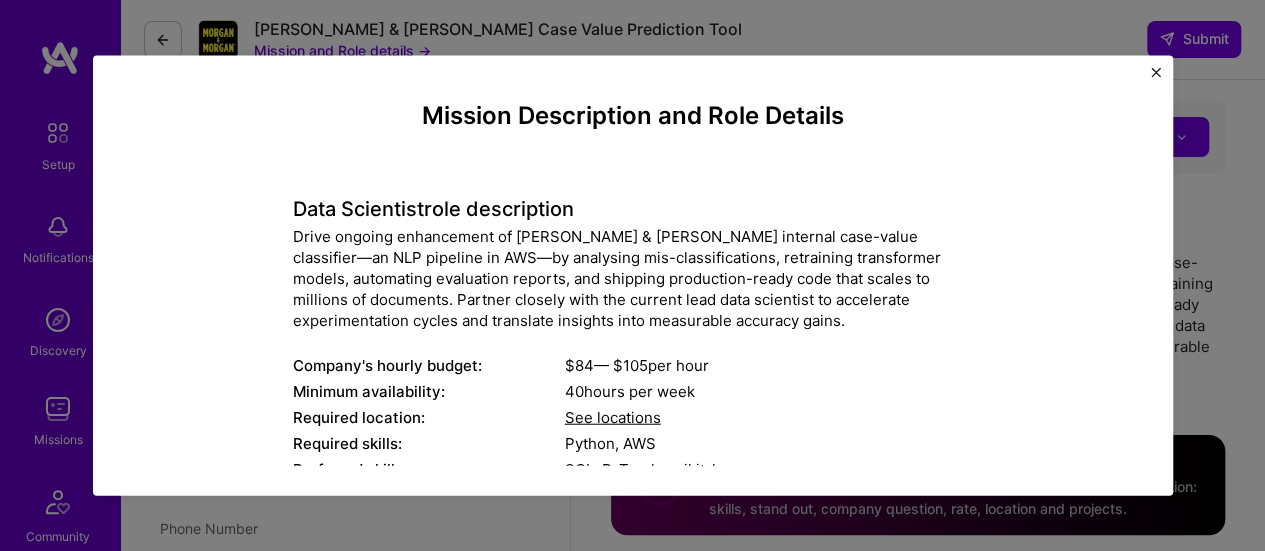 click on "Mission Description and Role Details Data Scientist  role description Drive ongoing enhancement of [PERSON_NAME] & [PERSON_NAME] internal case-value classifier—an NLP pipeline in AWS—by analysing mis-classifications, retraining transformer models, automating evaluation reports, and shipping production-ready code that scales to millions of documents. Partner closely with the current lead data scientist to accelerate experimentation cycles and translate insights into measurable accuracy gains. Company's hourly budget: $ 84  — $ 105  per hour Minimum availability: 40  hours per week Required location: See locations Required skills: Python, AWS Preferred skills: SQL, PyTorch, scikit-learn
They want to see results that drive value for the business and achieve incremental wins over time. It is important you can work in a fast-paced environment and set attainable milestones. They aren't looking for a project win in a year. They are looking to see progress quickly.
Video Description" at bounding box center (633, 275) 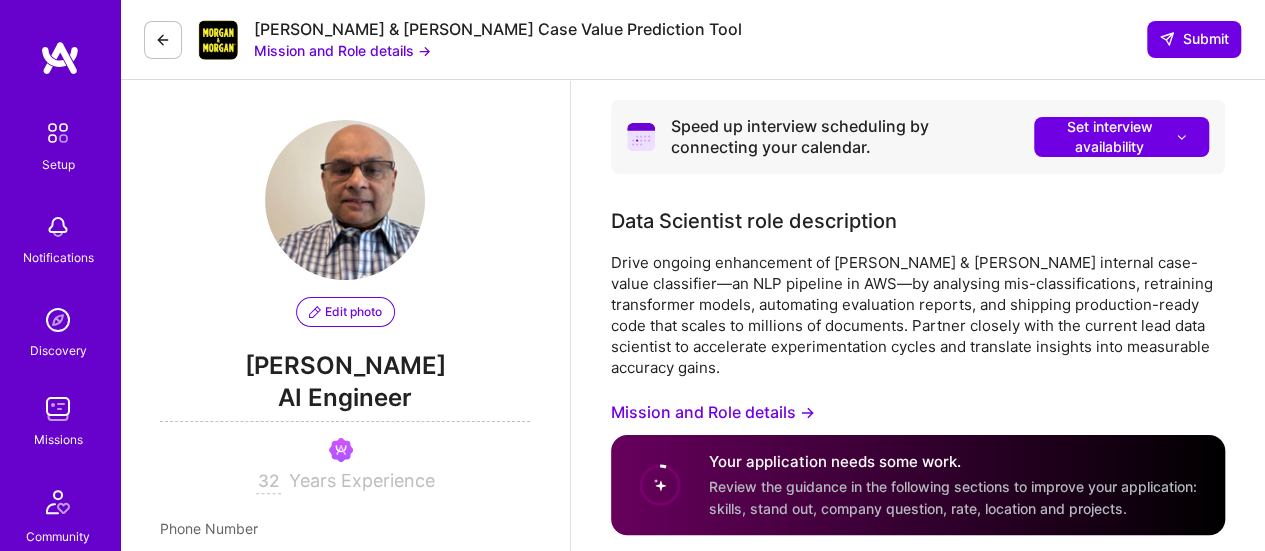click at bounding box center (163, 40) 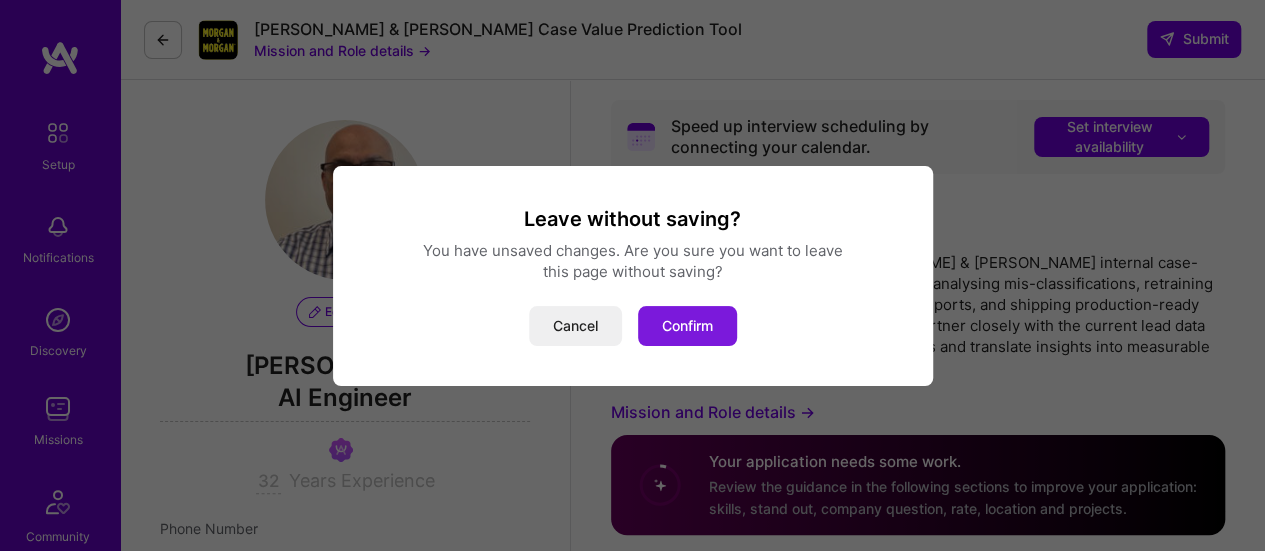 click on "Confirm" at bounding box center (687, 326) 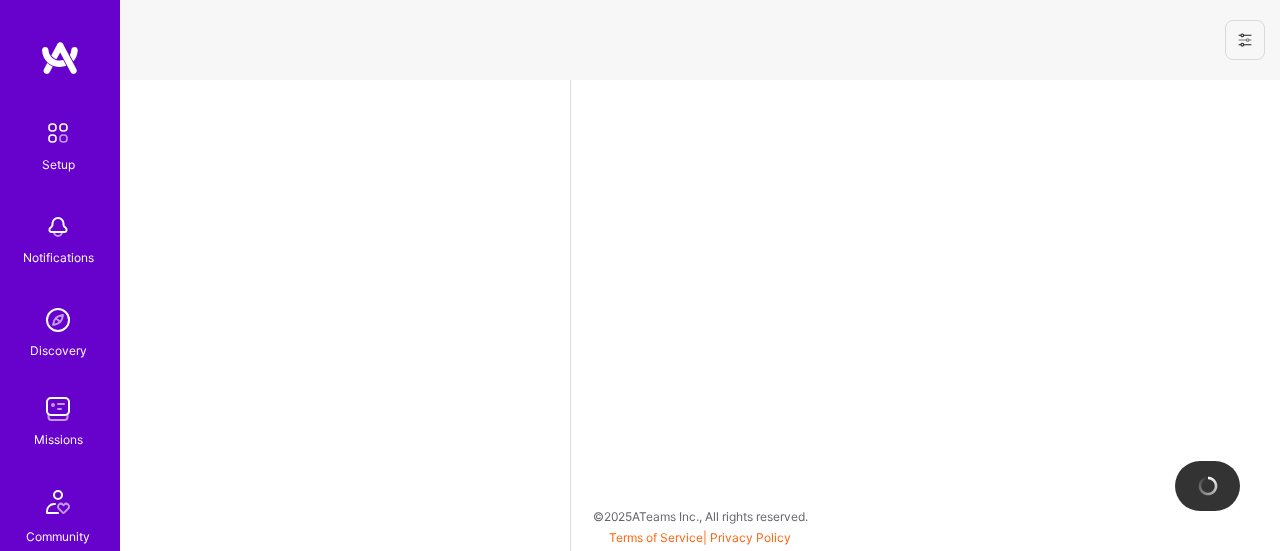 select on "US" 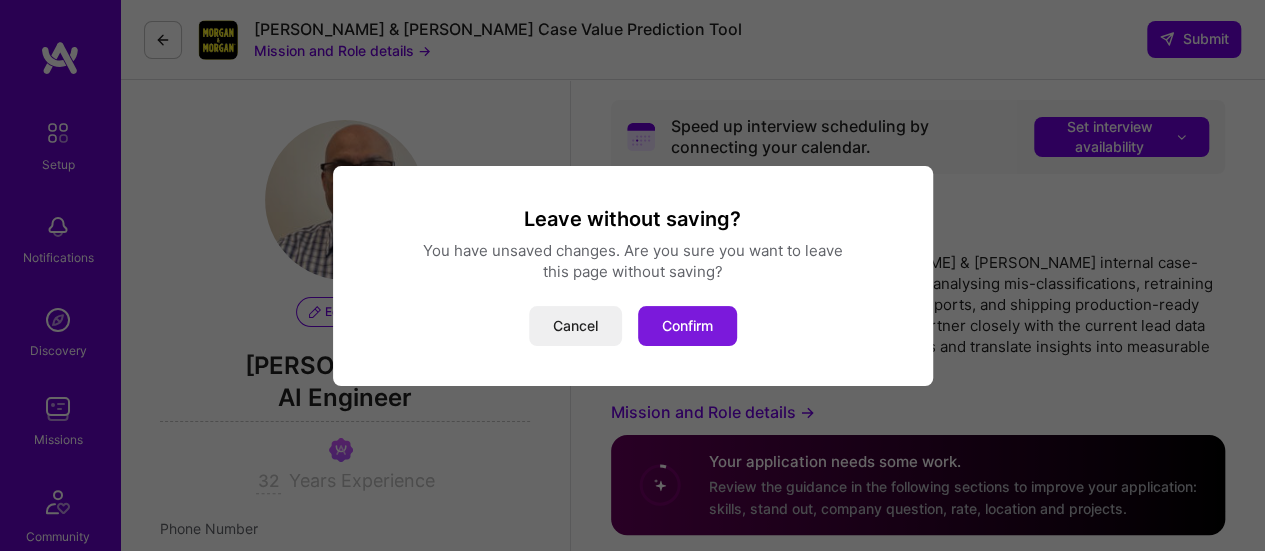 drag, startPoint x: 571, startPoint y: 329, endPoint x: 658, endPoint y: 312, distance: 88.64536 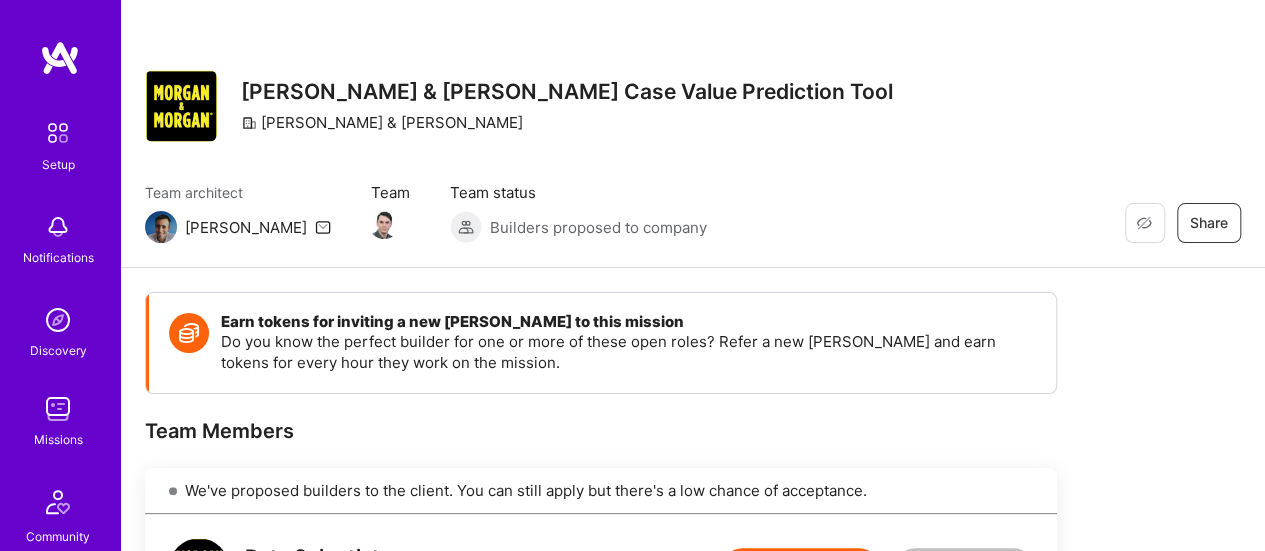 click at bounding box center [58, 409] 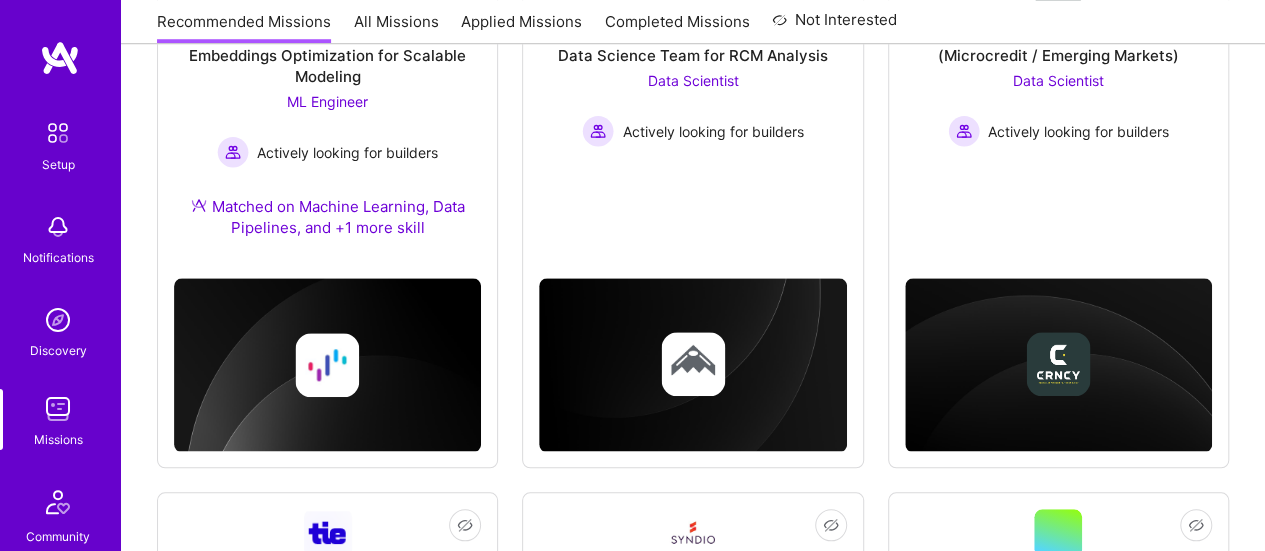 scroll, scrollTop: 292, scrollLeft: 0, axis: vertical 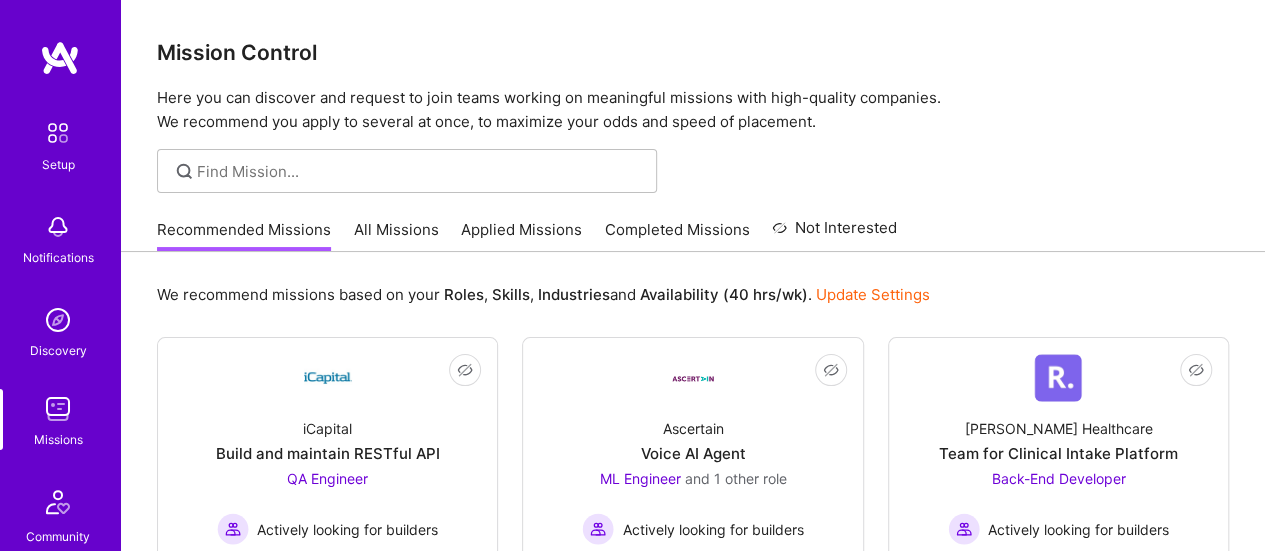 click on "Applied Missions" at bounding box center (521, 235) 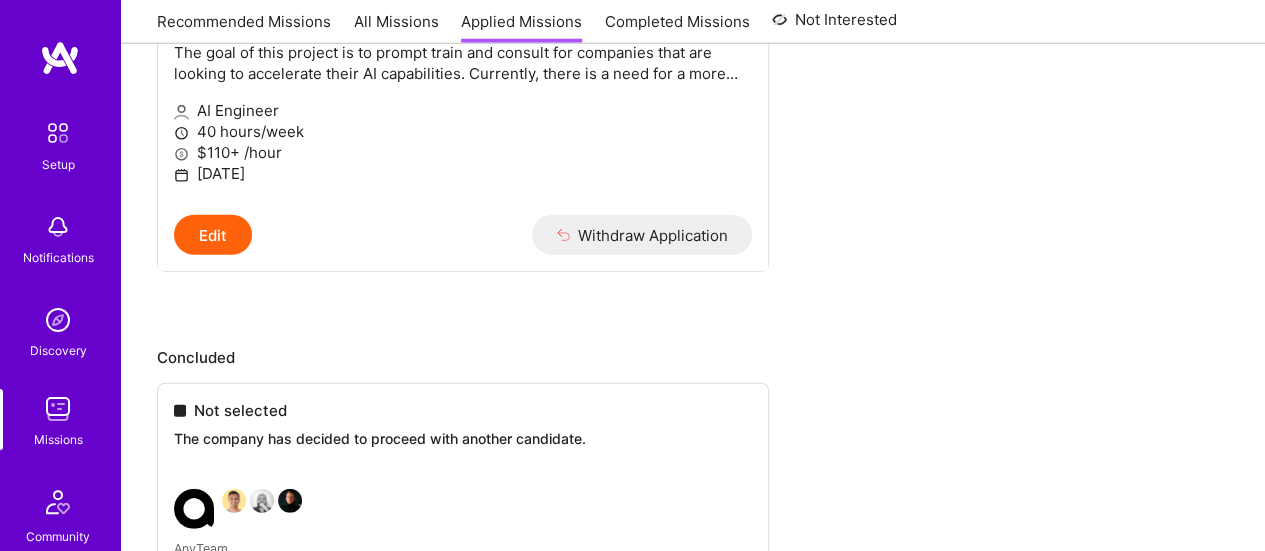 scroll, scrollTop: 2840, scrollLeft: 0, axis: vertical 